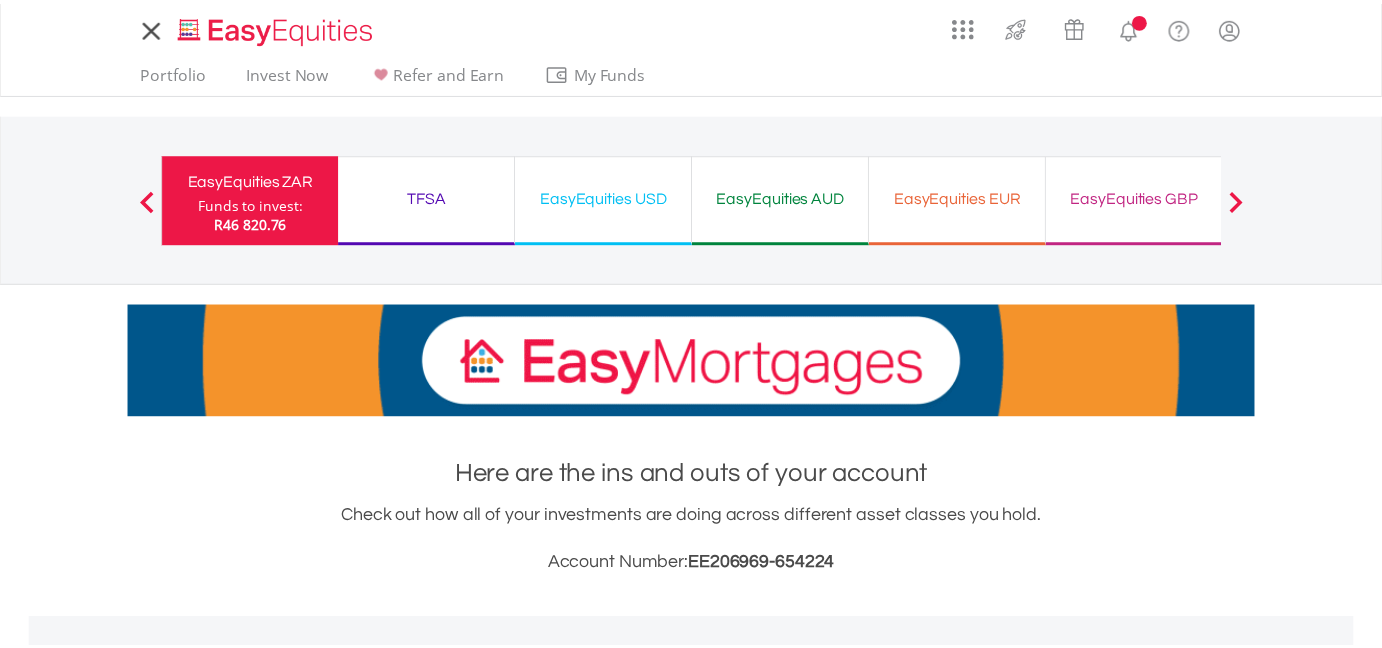 scroll, scrollTop: 0, scrollLeft: 0, axis: both 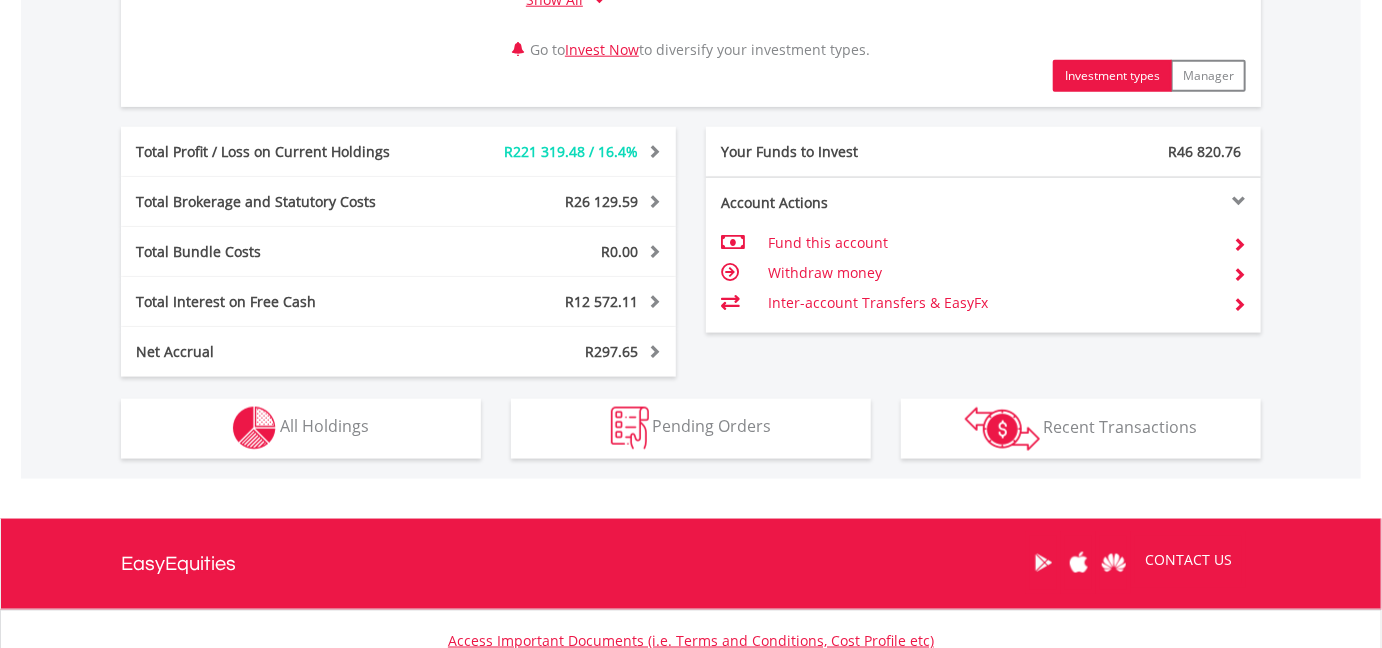drag, startPoint x: 1389, startPoint y: 149, endPoint x: 1390, endPoint y: 508, distance: 359.0014 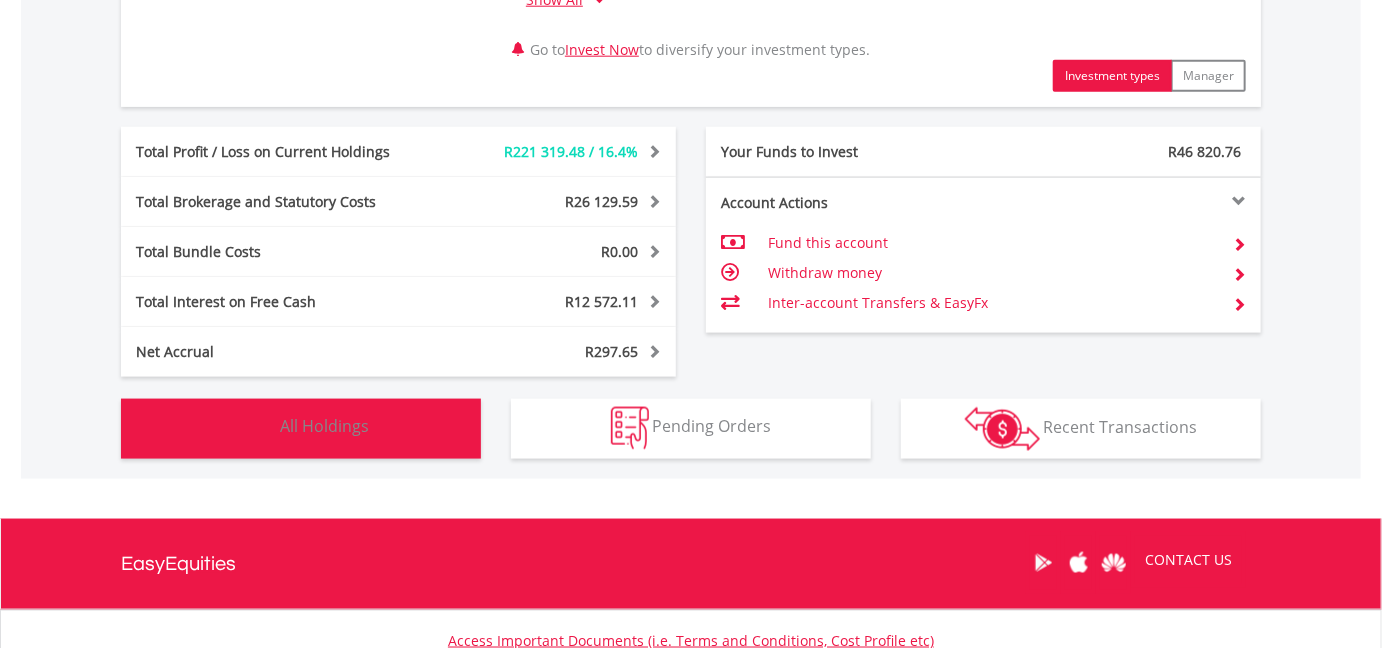 click on "All Holdings" at bounding box center (324, 427) 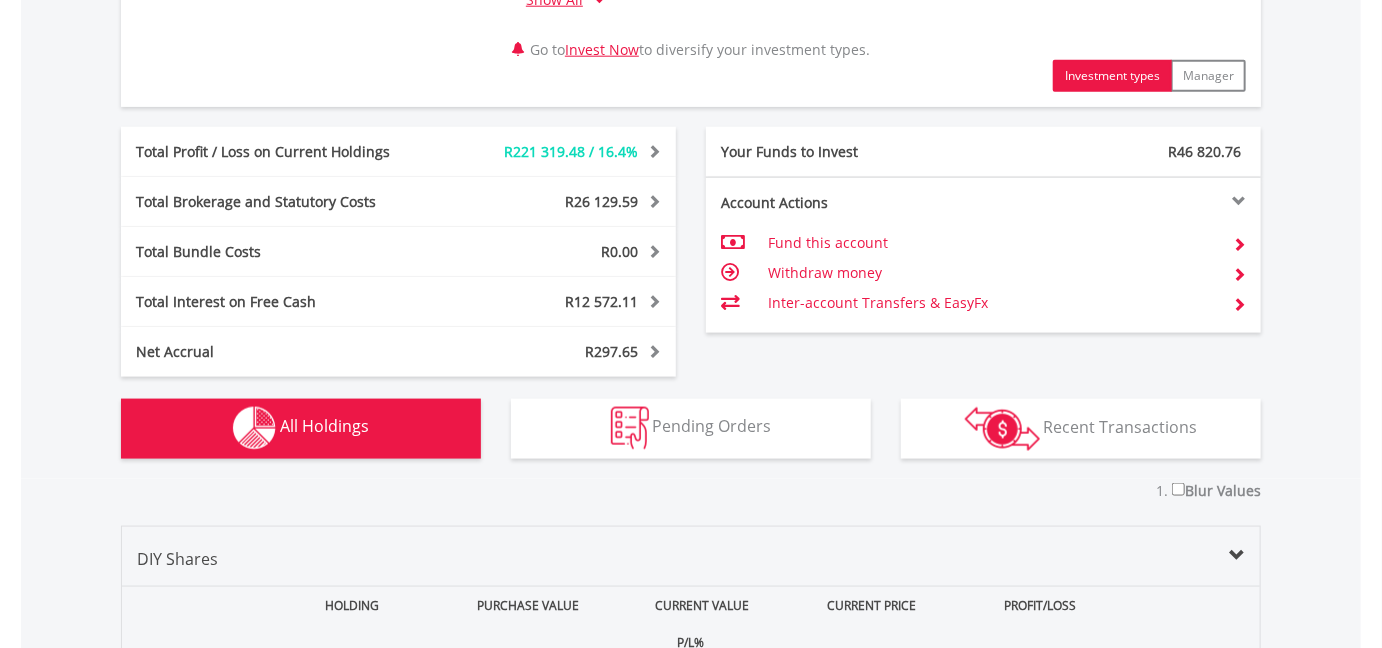 scroll, scrollTop: 1561, scrollLeft: 0, axis: vertical 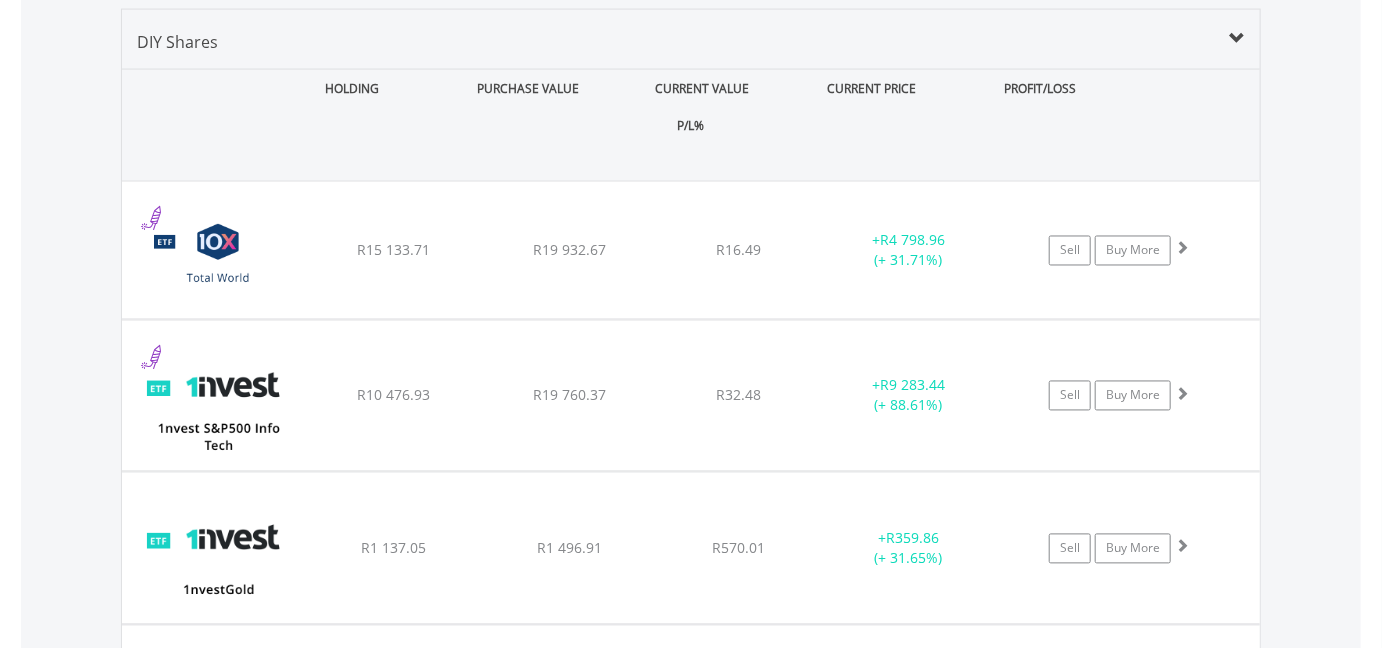 click on "P/L%" at bounding box center (691, 125) 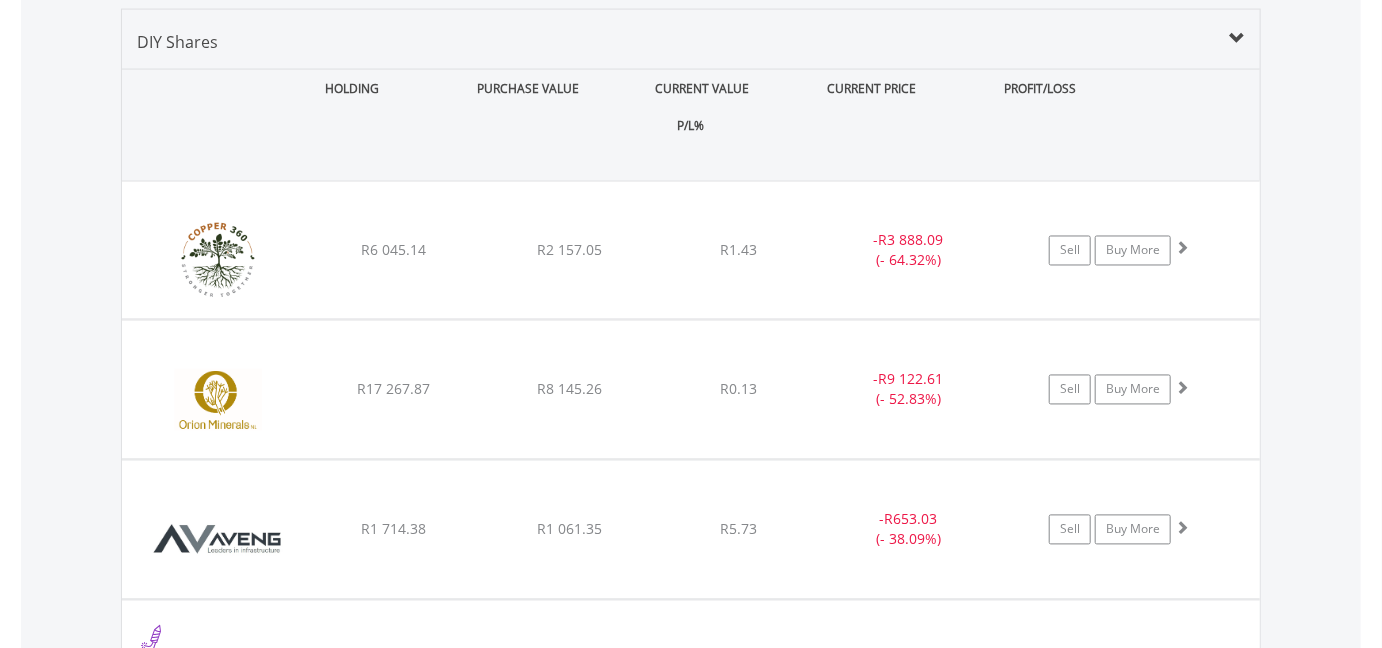 click on "P/L%" at bounding box center [691, 125] 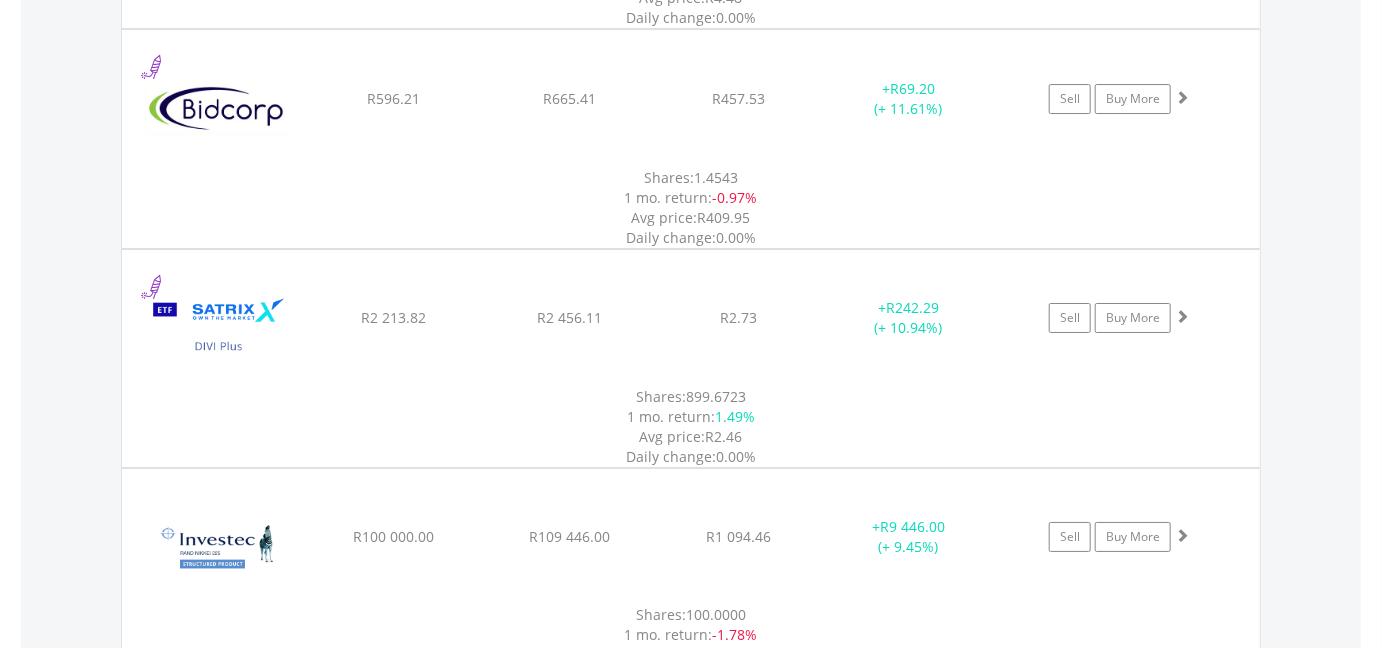 scroll, scrollTop: 13577, scrollLeft: 0, axis: vertical 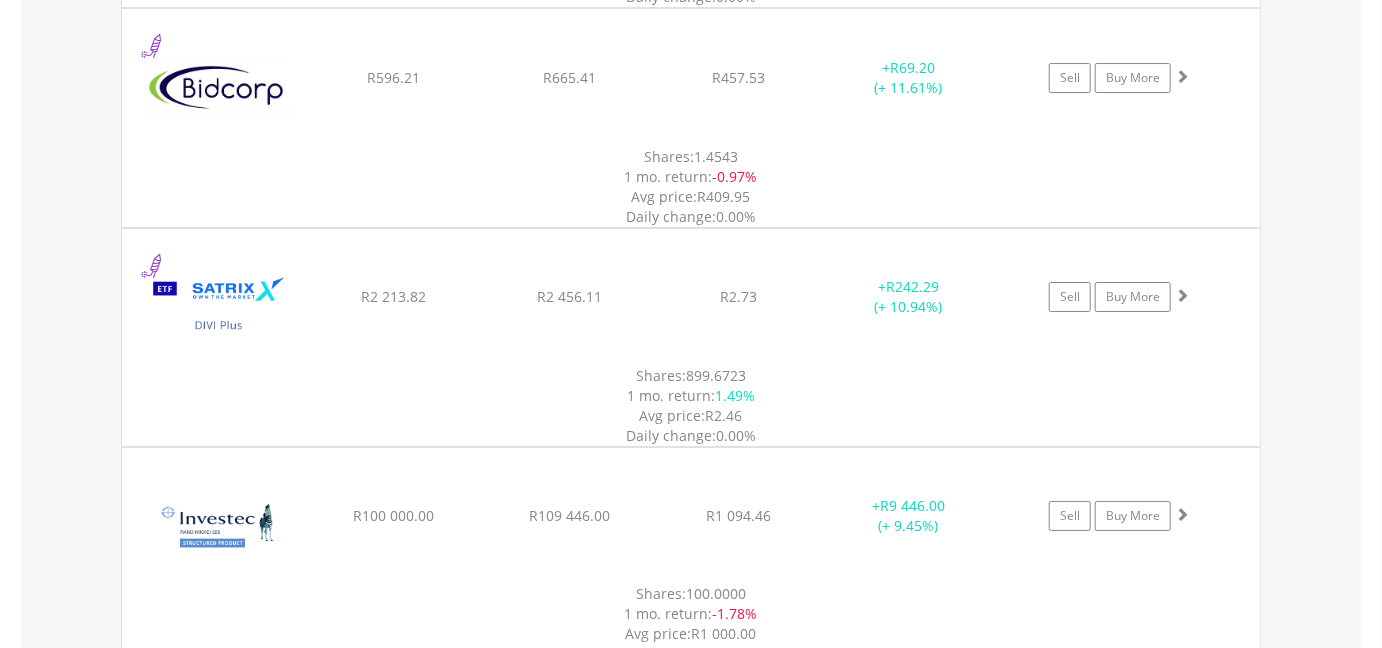 click on "﻿
Hulamin Limited
R6 238.07
R5 996.53
R2.50
-  R241.54 (- 3.87%)
Sell
Buy More" at bounding box center [691, -11759] 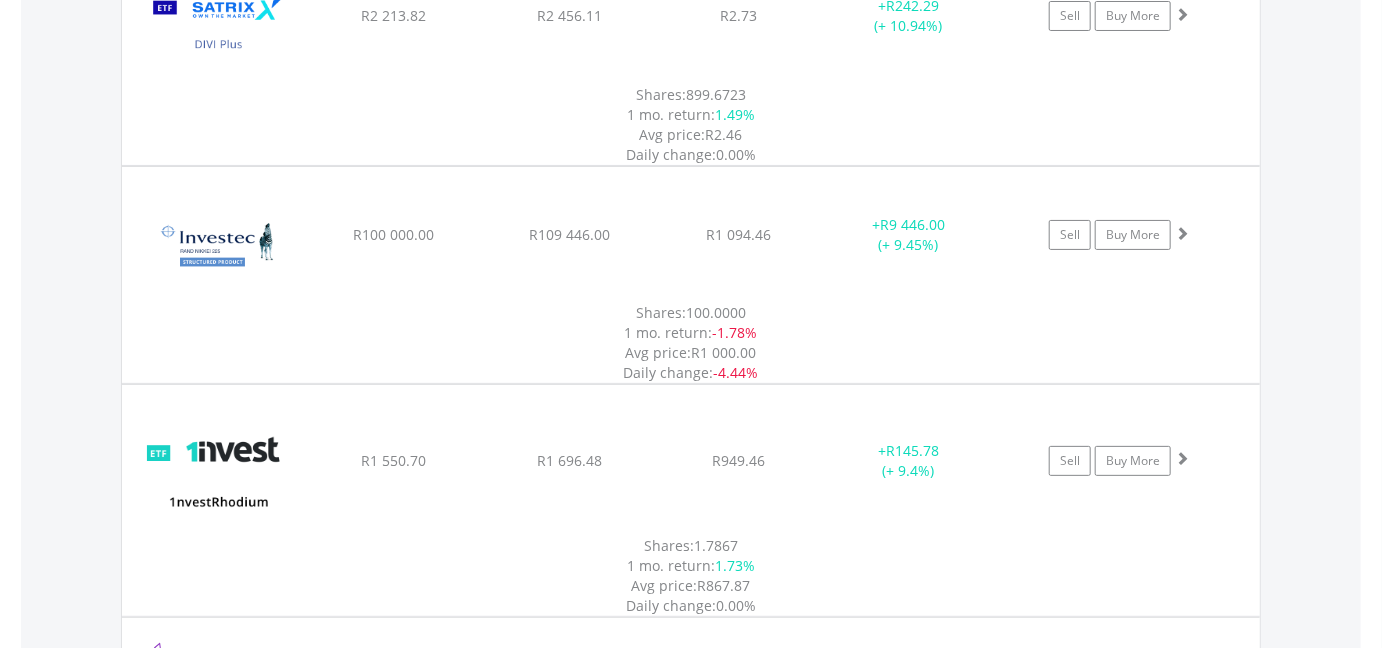 scroll, scrollTop: 13880, scrollLeft: 0, axis: vertical 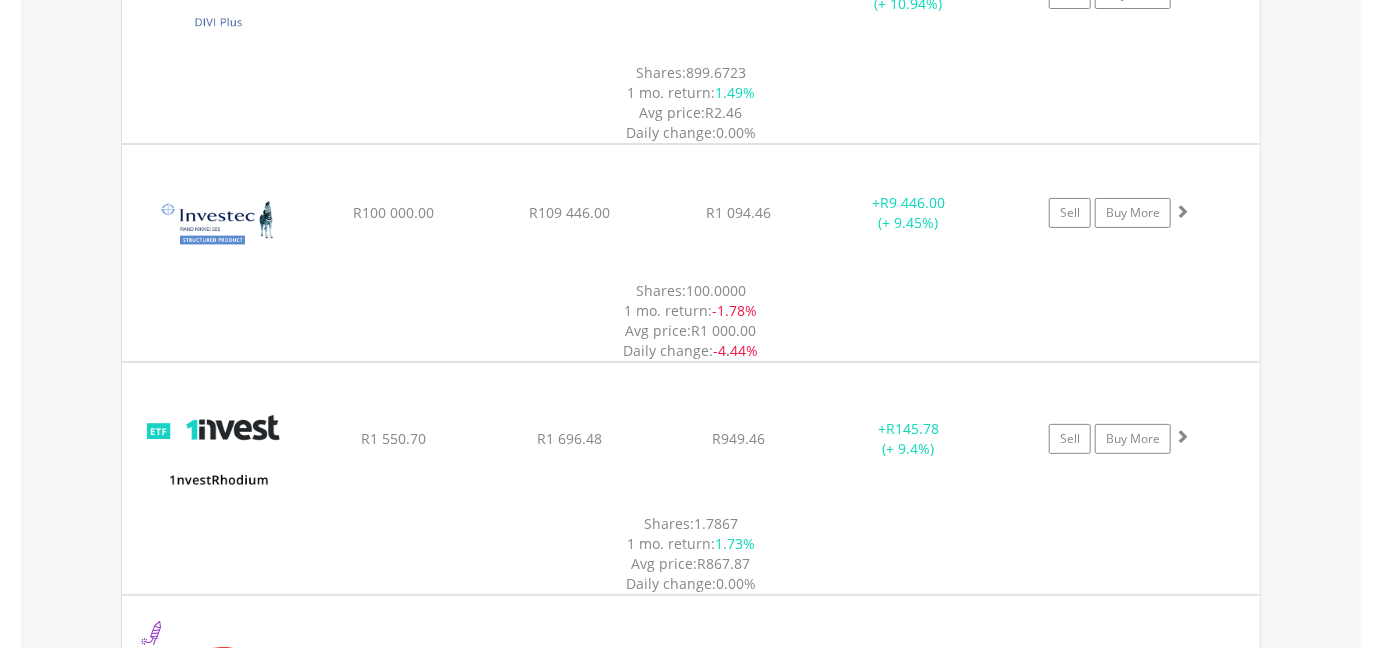 click on "1Y" at bounding box center [1176, 3678] 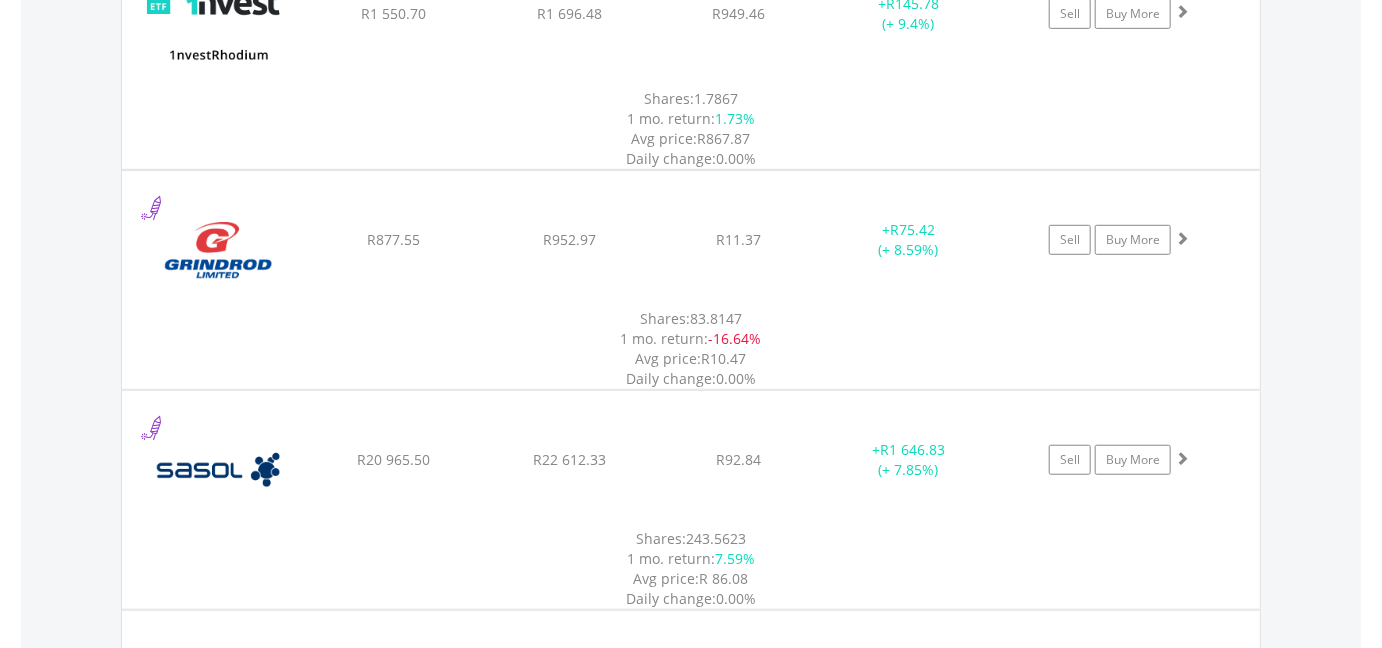 scroll, scrollTop: 14434, scrollLeft: 0, axis: vertical 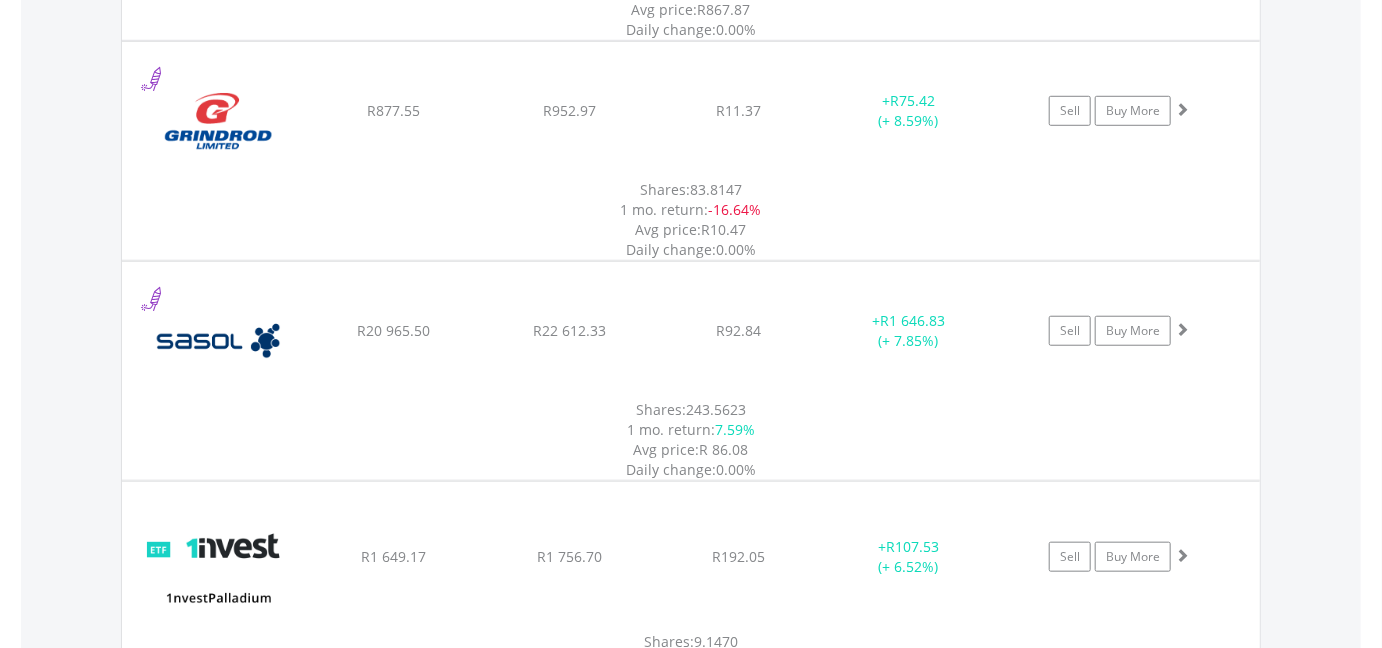 click on "﻿
Jubilee Metals Group PLC
R7 022.41
R5 334.78
R0.81
-  R1 687.63 (- 24.03%)
Sell
Buy More" at bounding box center [691, -12616] 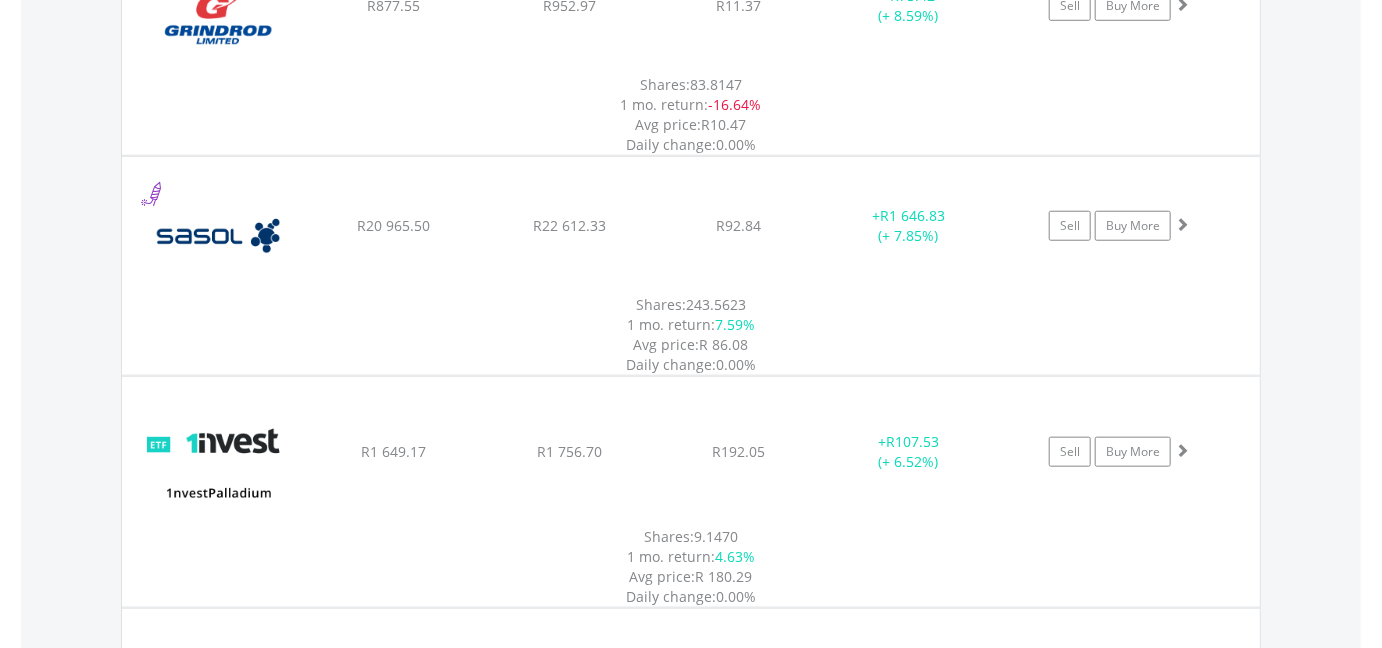 scroll, scrollTop: 14560, scrollLeft: 0, axis: vertical 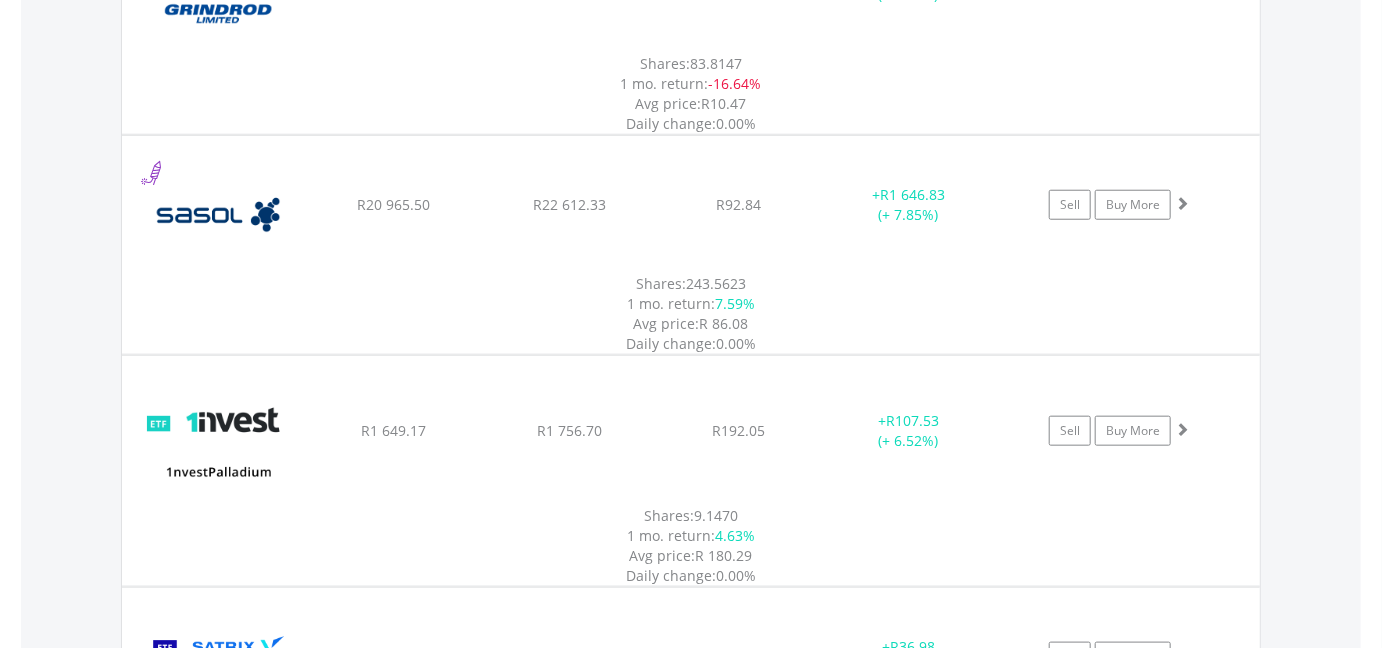 click on "﻿
Jubilee Metals Group PLC
R7 022.41
R5 334.78
R0.81
-  R1 687.63 (- 24.03%)
Sell
Buy More" at bounding box center (691, -12742) 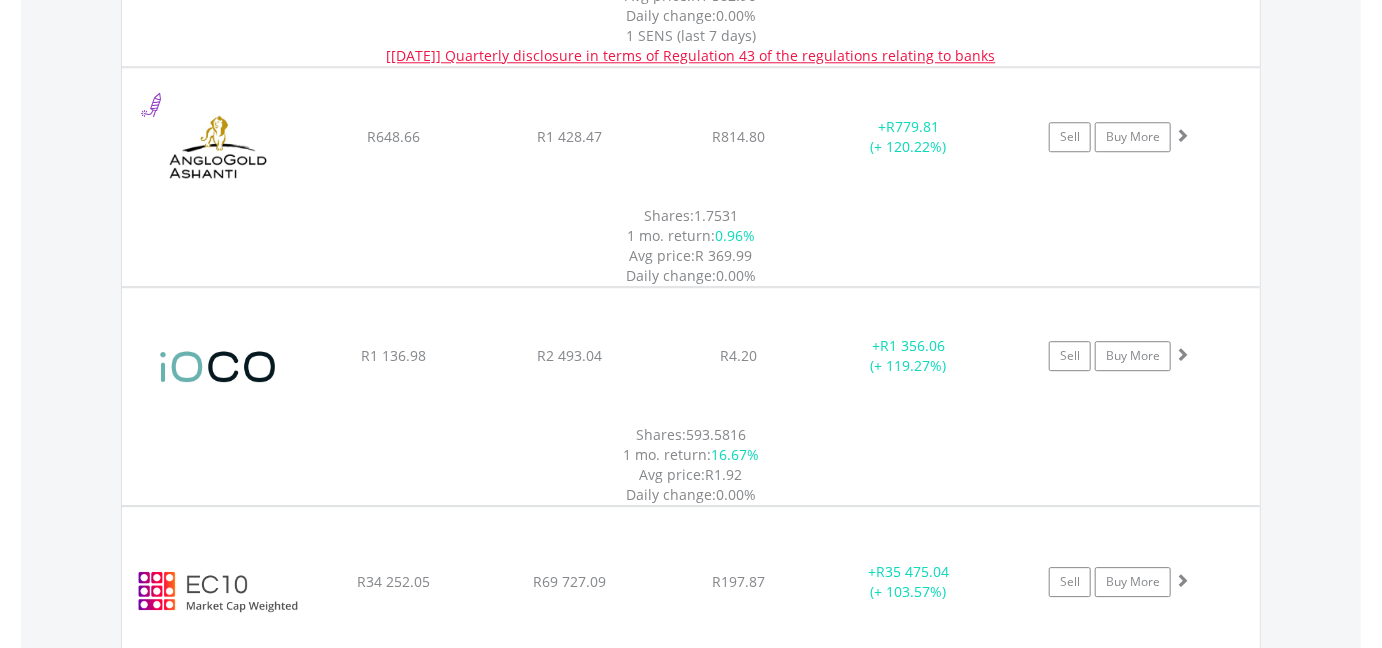scroll, scrollTop: 2491, scrollLeft: 0, axis: vertical 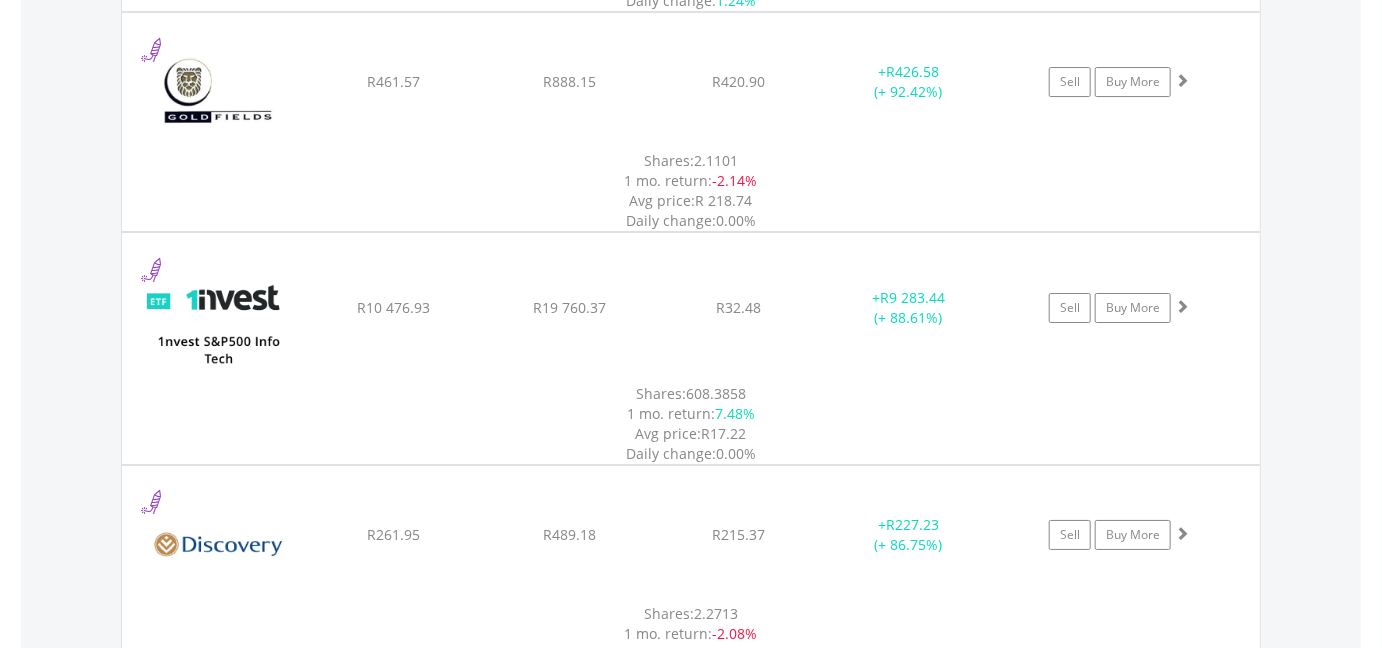 click on "﻿
Purple Group Limited
R9 344.02
R16 882.46
R1.50
+  R7 538.44 (+ 80.68%)
Sell
Buy More" at bounding box center (691, -1356) 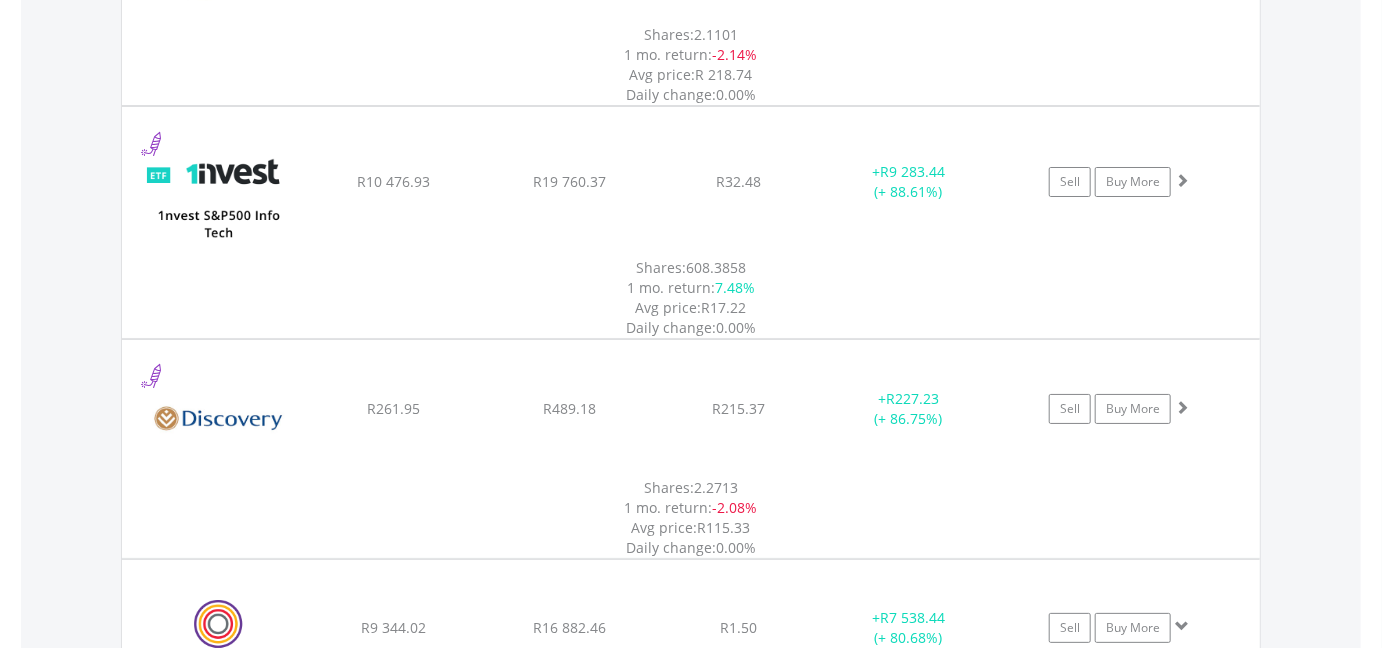 scroll, scrollTop: 3344, scrollLeft: 0, axis: vertical 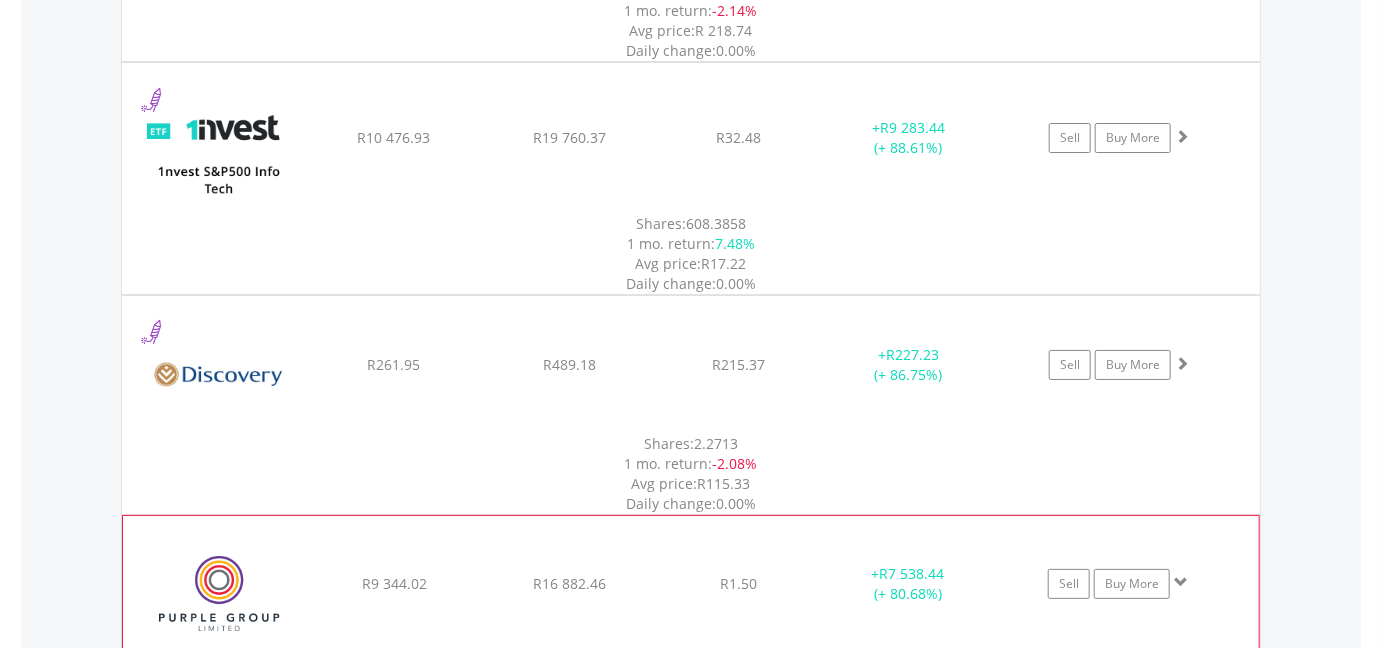 click on "MAX" at bounding box center (1224, 779) 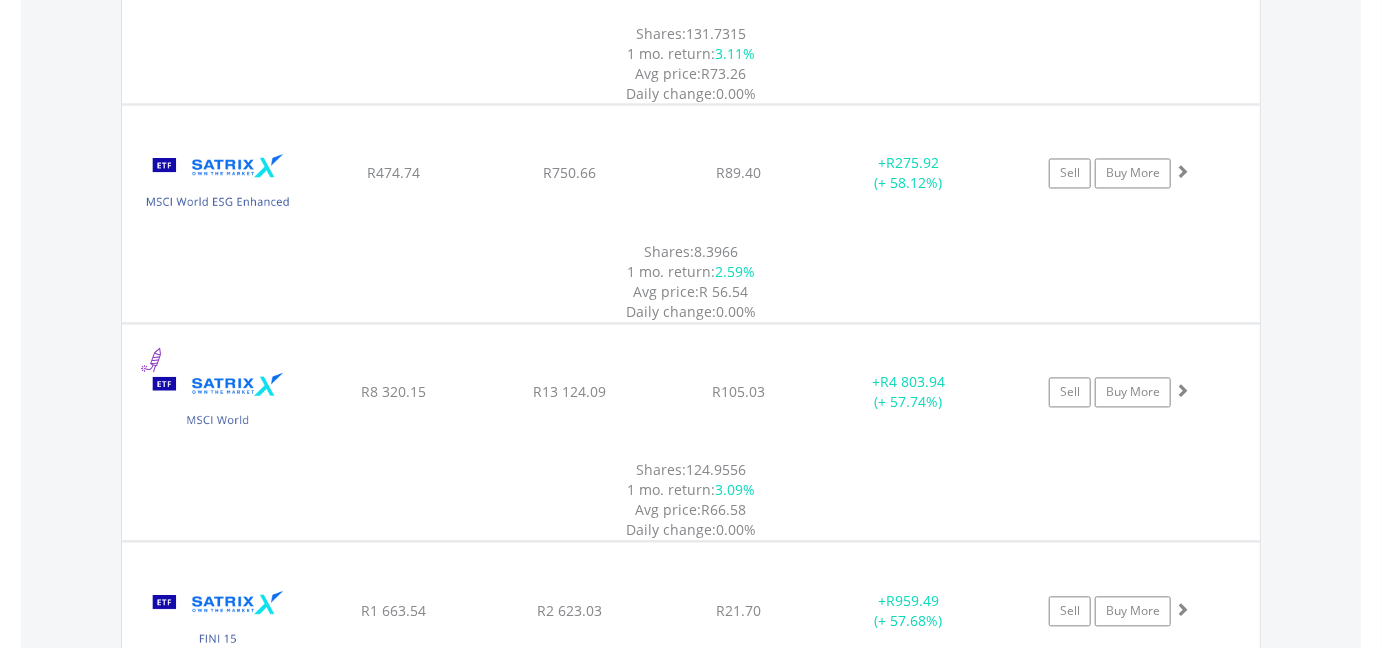scroll, scrollTop: 5167, scrollLeft: 0, axis: vertical 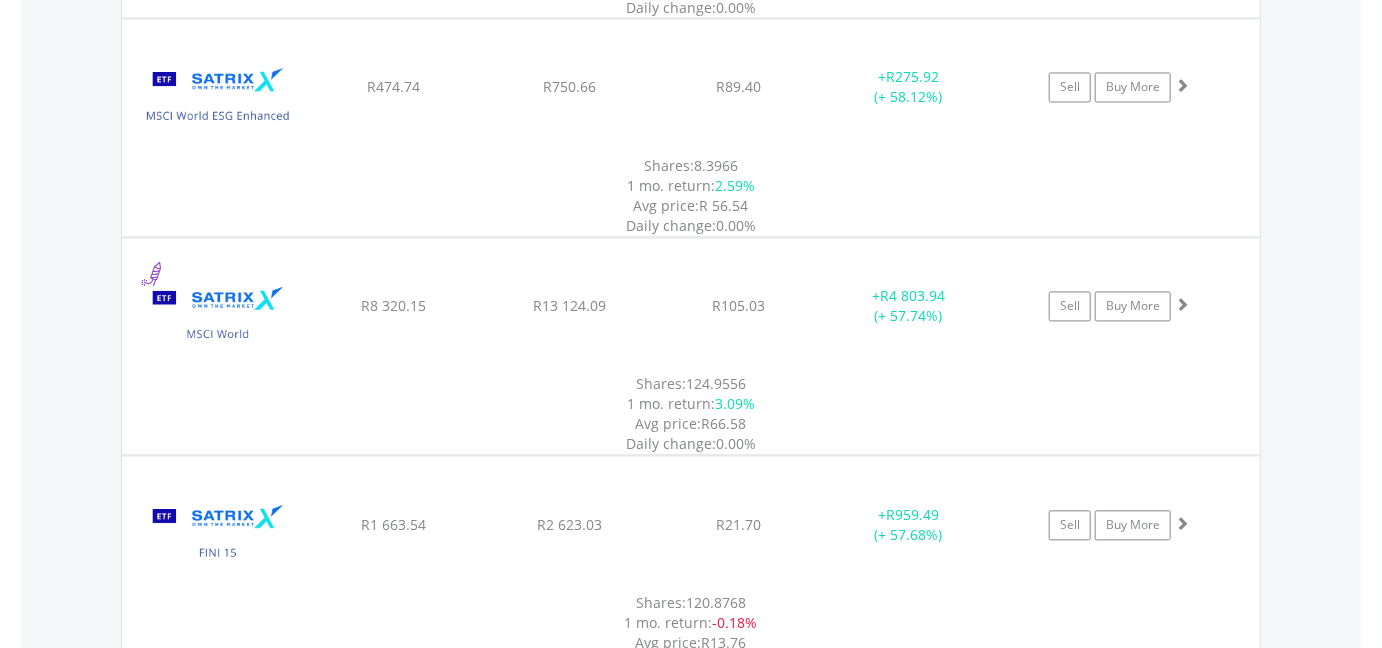 click on "+  R6 572.42 (+ 53.33%)" at bounding box center (908, -3348) 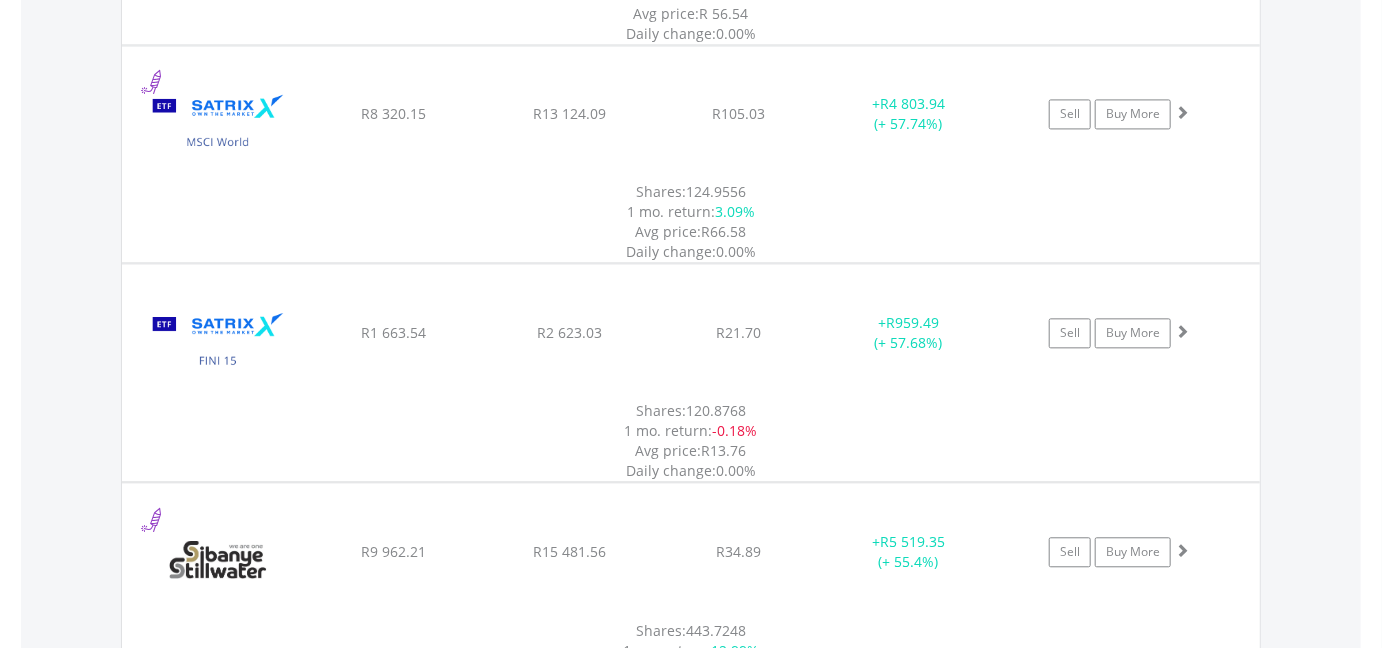 scroll, scrollTop: 5316, scrollLeft: 0, axis: vertical 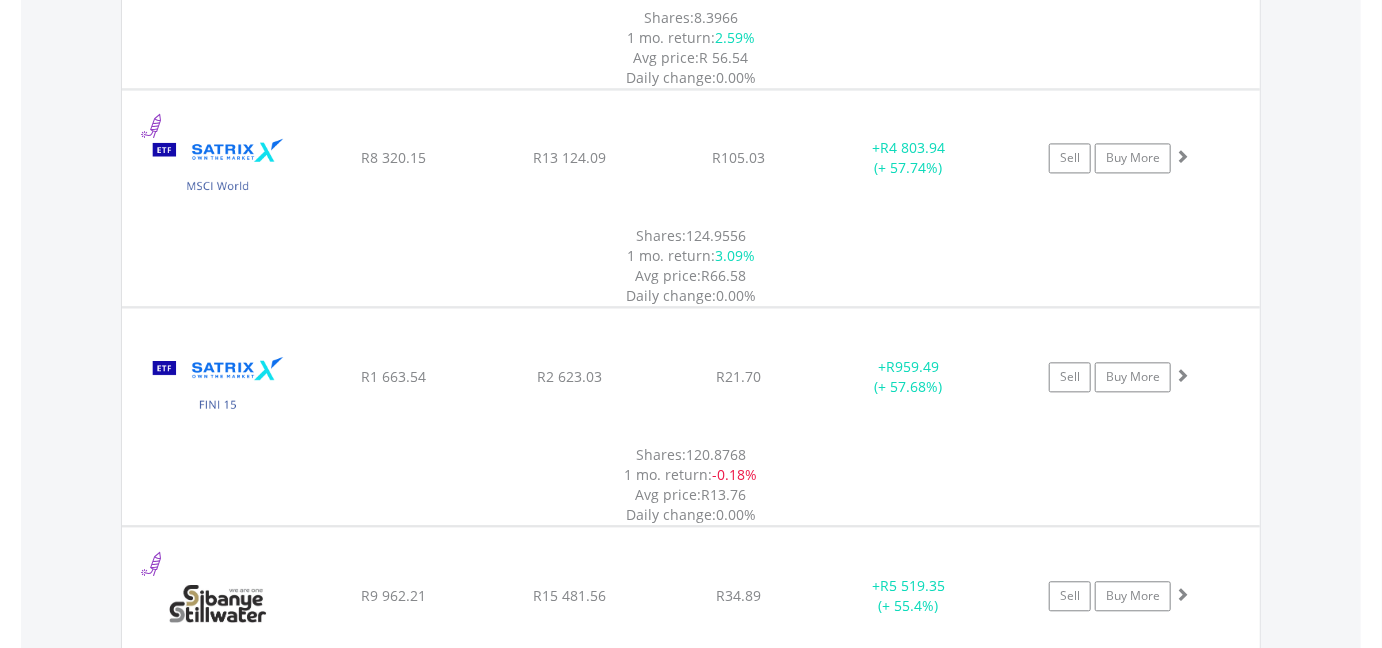 click on "﻿
PPC Limited
R12 324.34
R18 896.76
R5.20
+  R6 572.42 (+ 53.33%)
Sell
Buy More" at bounding box center [691, -3498] 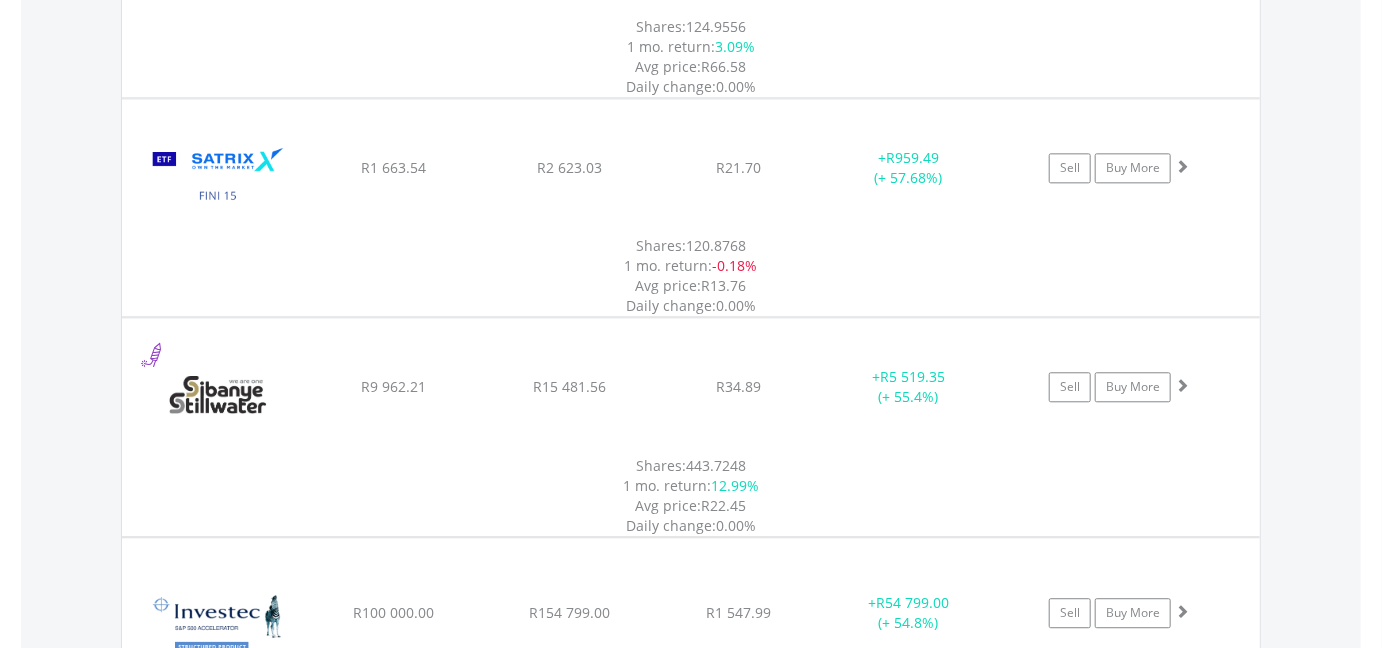 scroll, scrollTop: 5547, scrollLeft: 0, axis: vertical 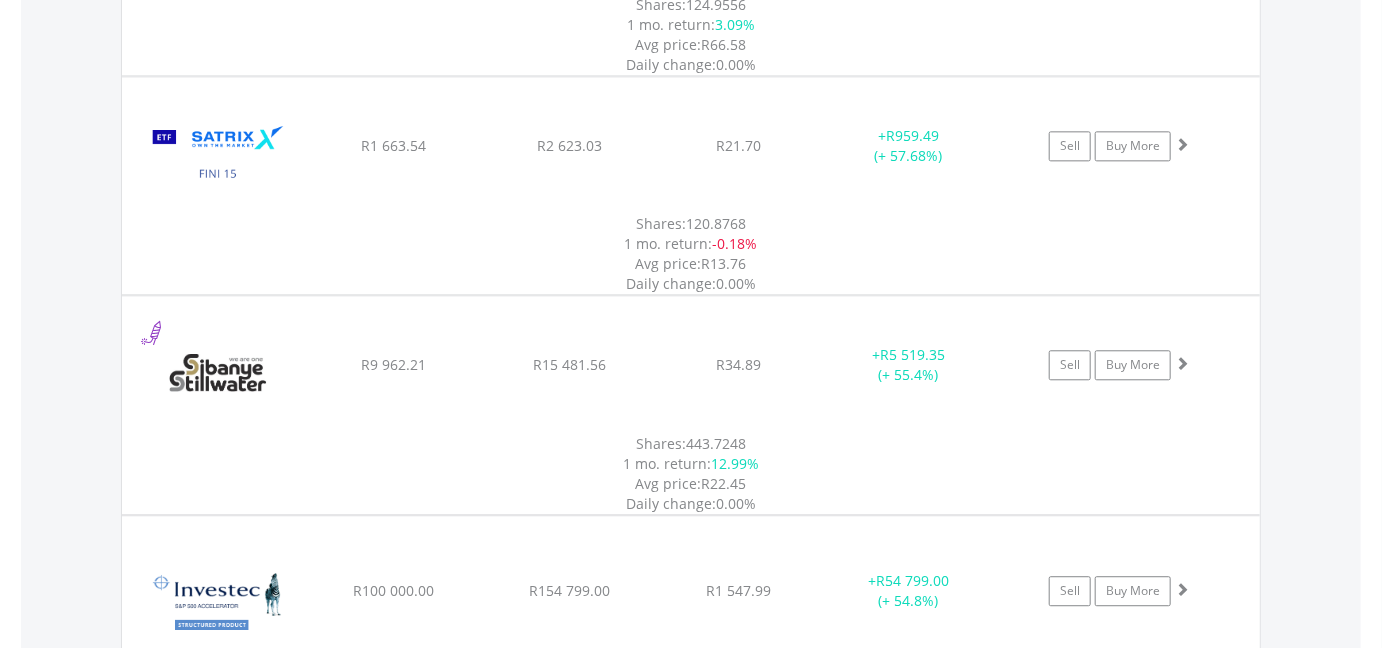 click on "﻿
Northam Platinum Holdings Ltd
R3 413.00
R5 143.93
R196.82
+  R1 730.93 (+ 50.72%)
Sell
Buy More" at bounding box center [691, -3729] 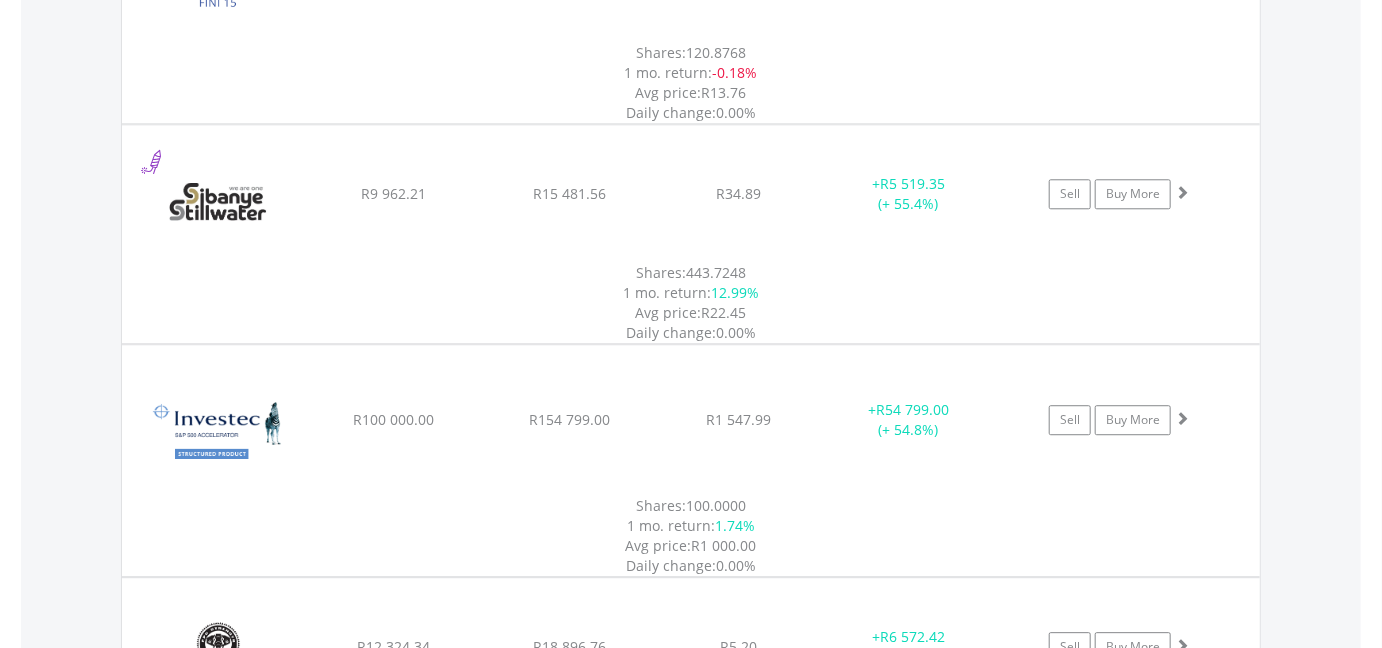 scroll, scrollTop: 5608, scrollLeft: 0, axis: vertical 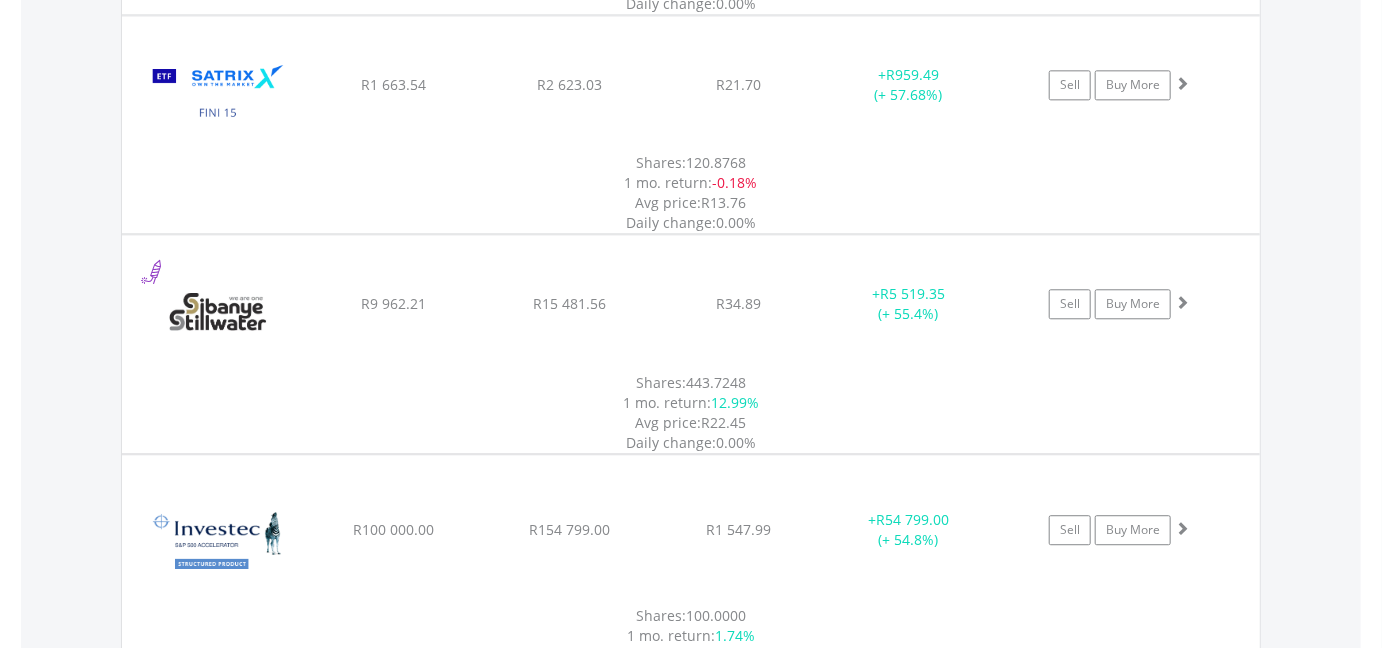 click on "MAX" at bounding box center (1224, 1431) 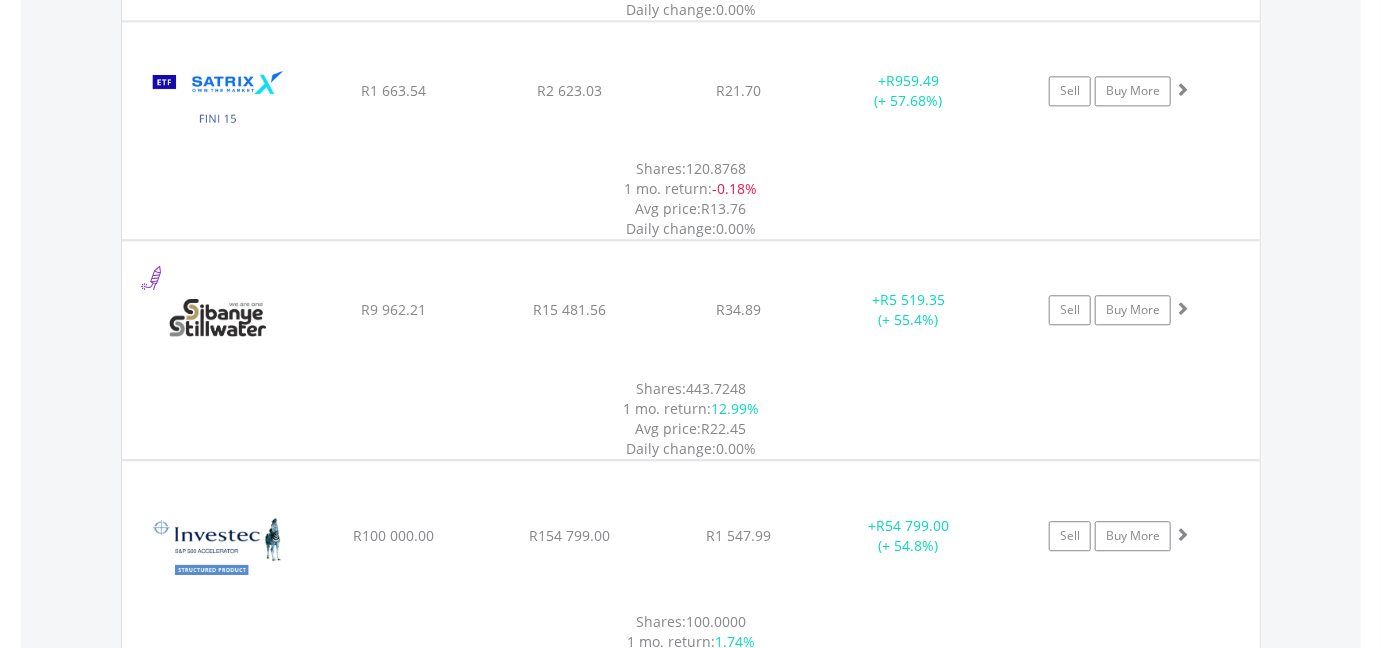 scroll, scrollTop: 5646, scrollLeft: 0, axis: vertical 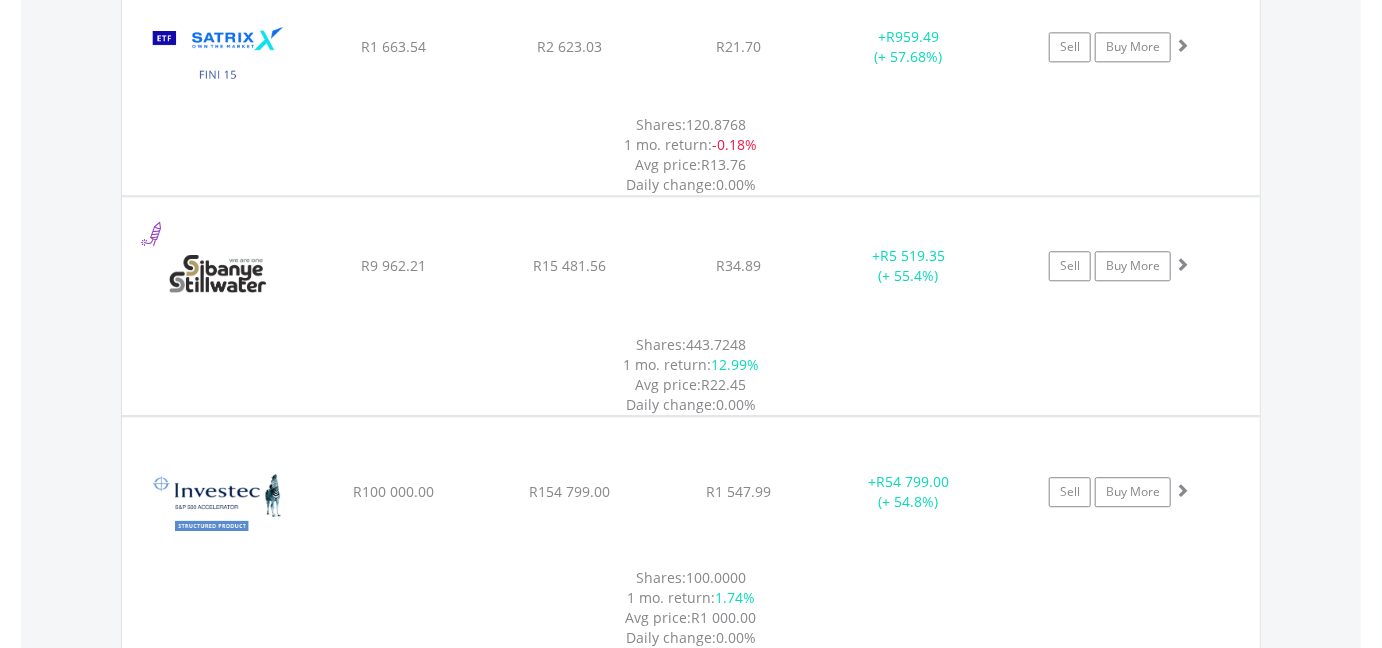 click on "﻿
Northam Platinum Holdings Ltd
R3 413.00
R5 143.93
R196.82
+  R1 730.93 (+ 50.72%)
Sell
Buy More" at bounding box center [691, -3828] 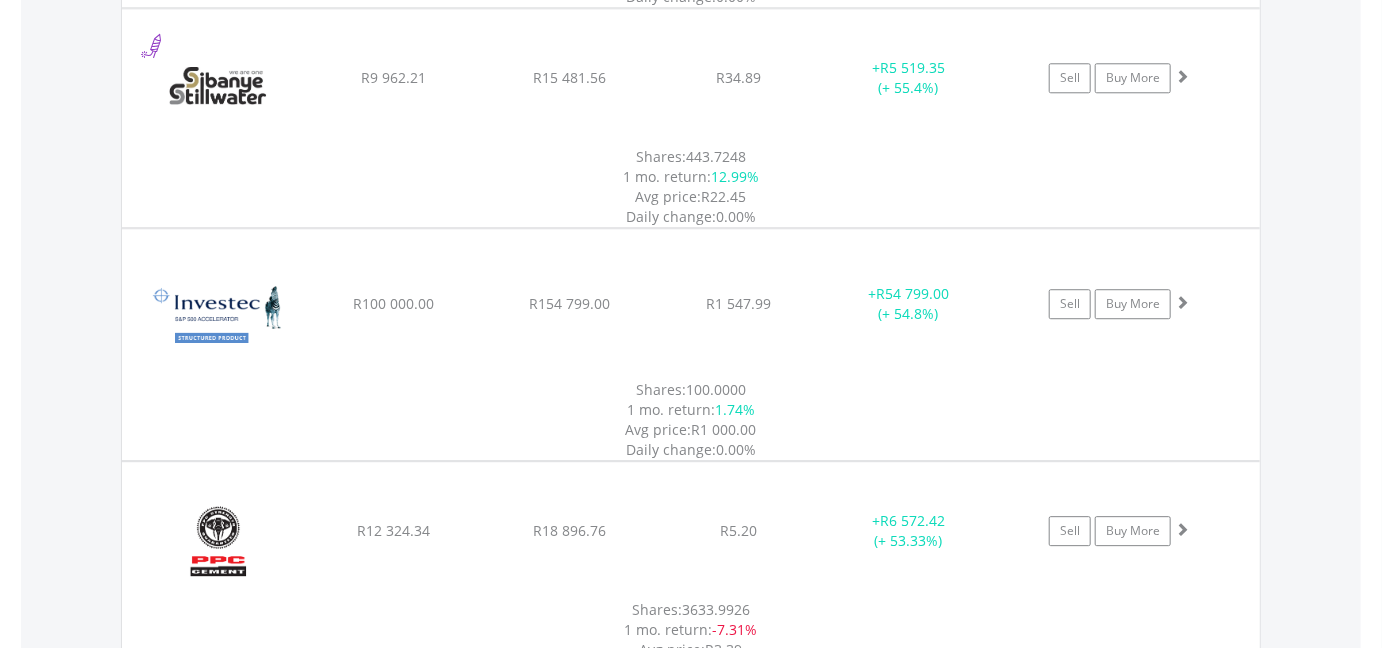 scroll, scrollTop: 5856, scrollLeft: 0, axis: vertical 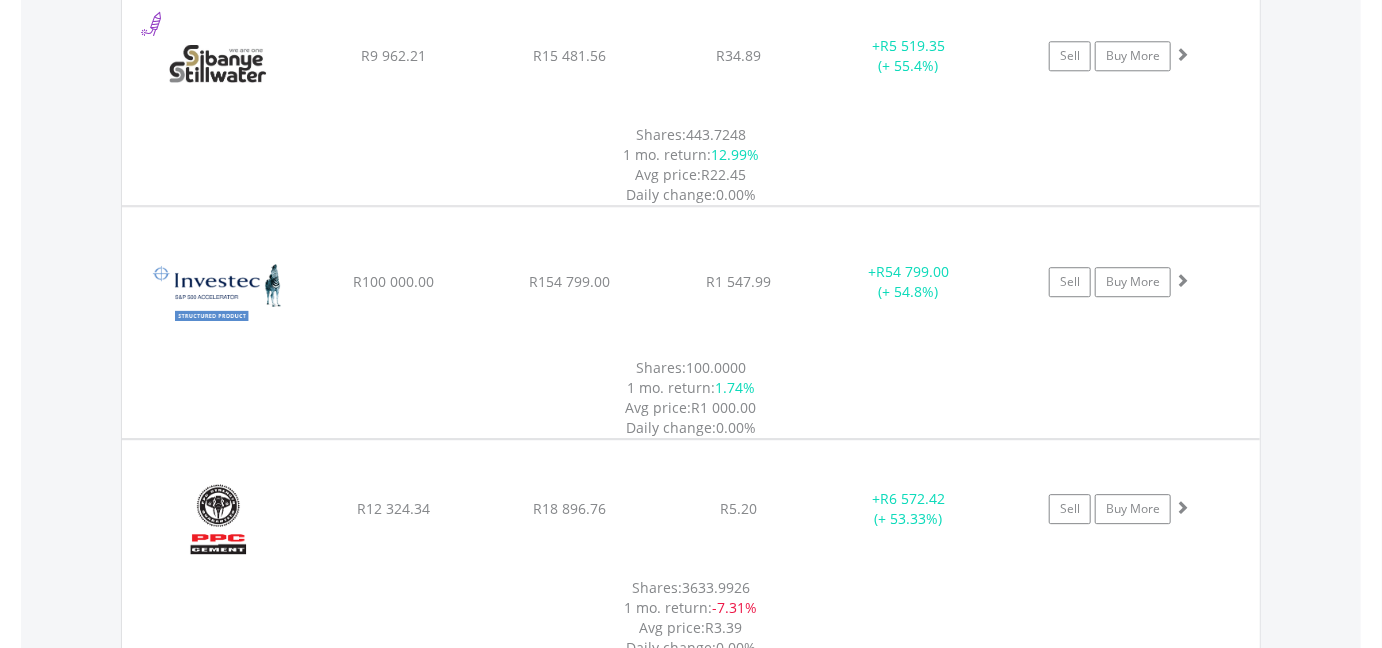 click on "﻿
Impala Platinum Hlgs Limited
R3 301.41
R4 852.84
R171.06
+  R1 551.43 (+ 46.99%)
Sell
Buy More" at bounding box center (691, -4038) 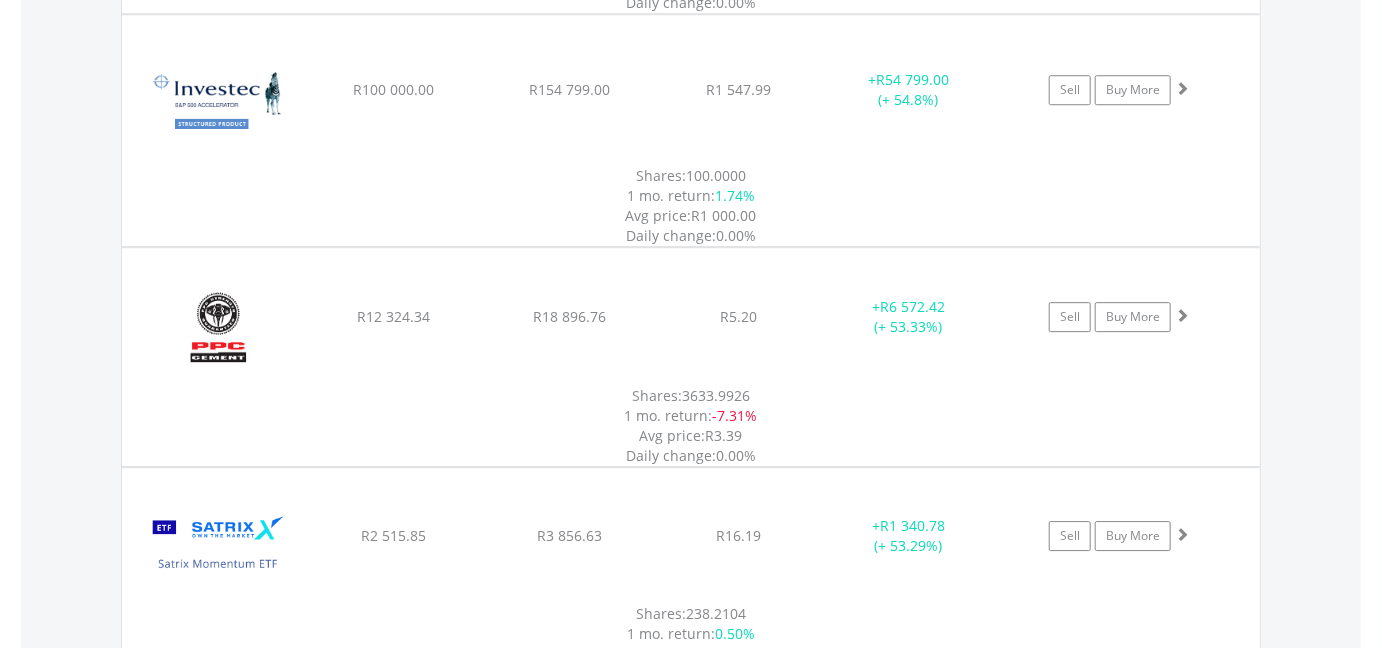 scroll, scrollTop: 6071, scrollLeft: 0, axis: vertical 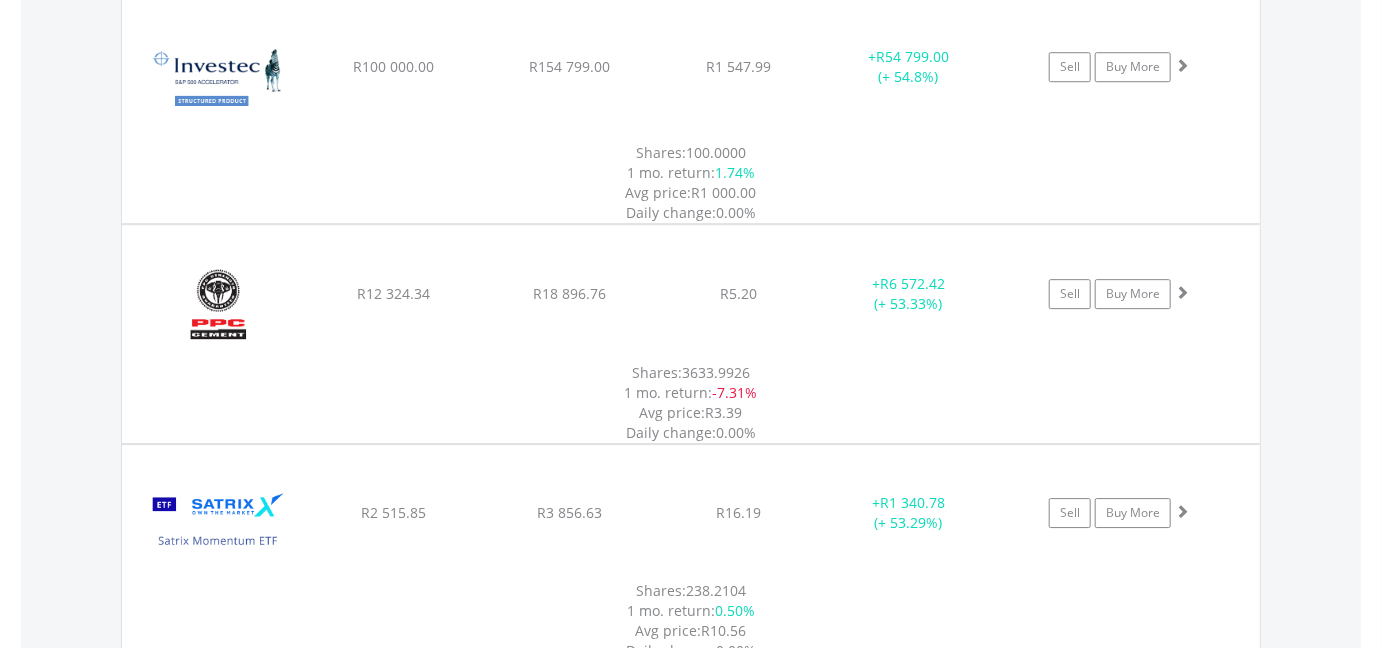 click on "MAX" at bounding box center [1224, 1501] 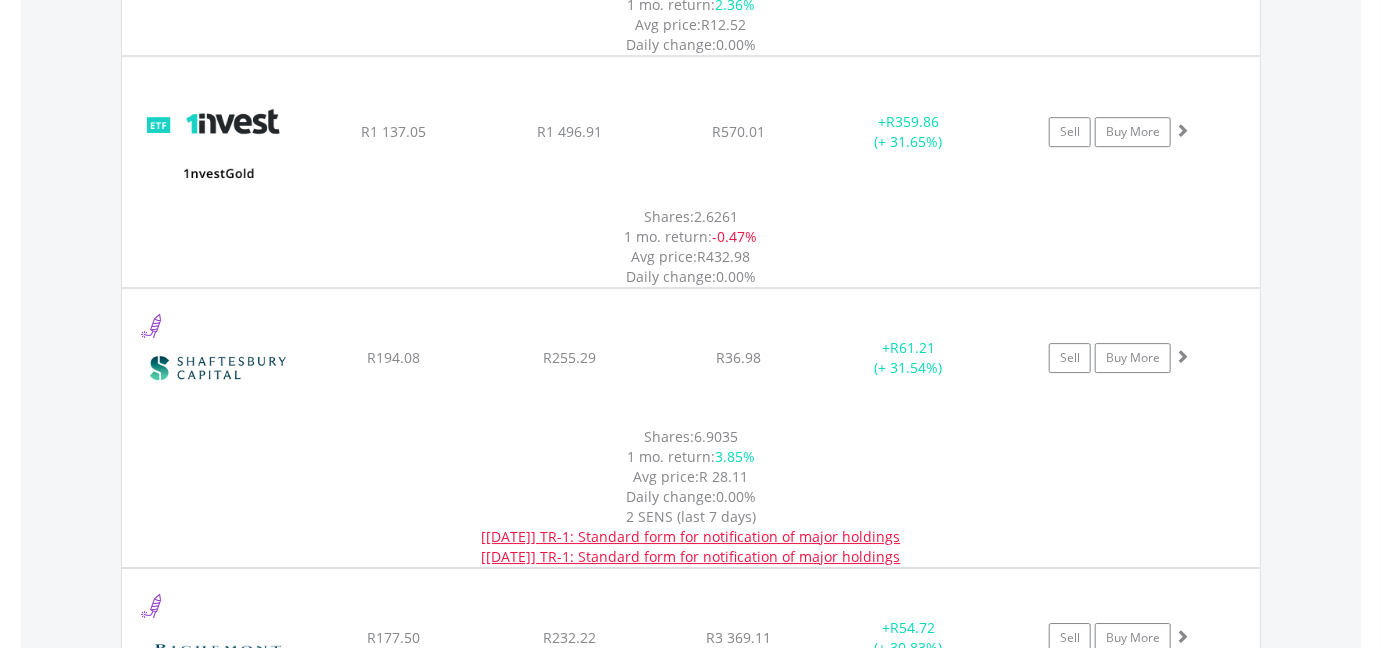 scroll, scrollTop: 9656, scrollLeft: 0, axis: vertical 